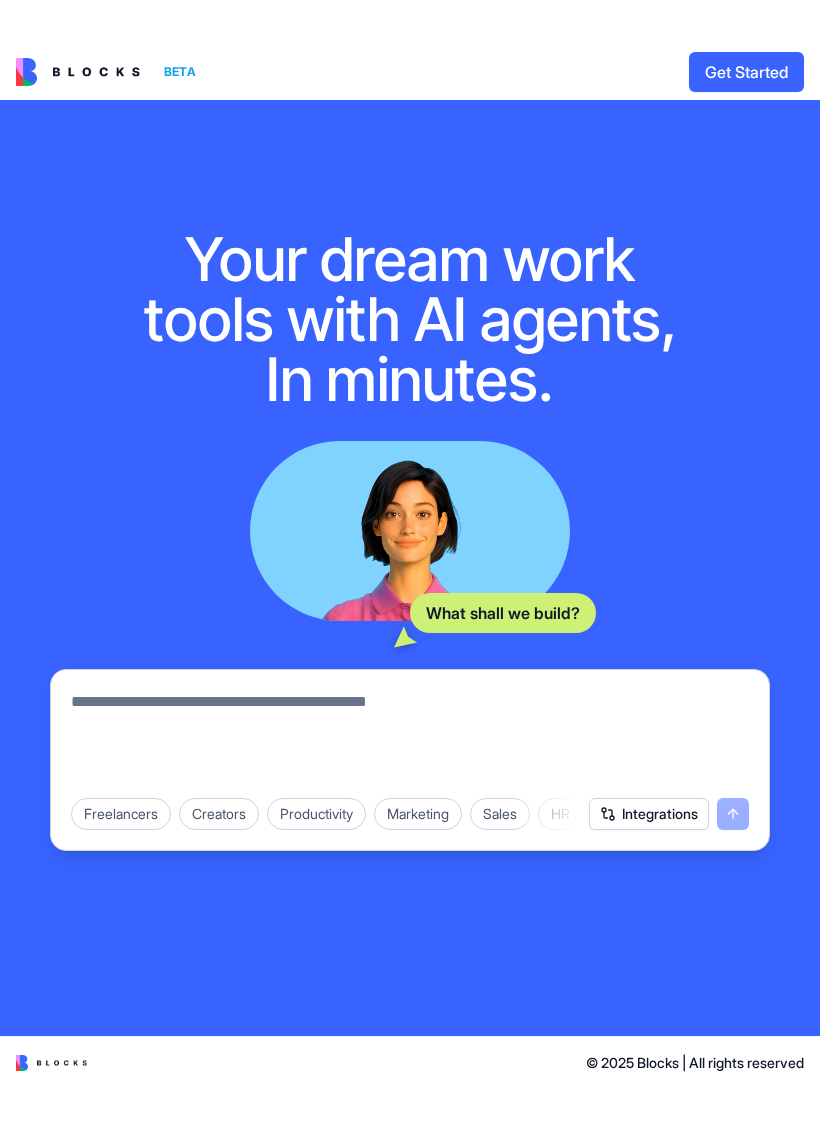 scroll, scrollTop: 0, scrollLeft: 0, axis: both 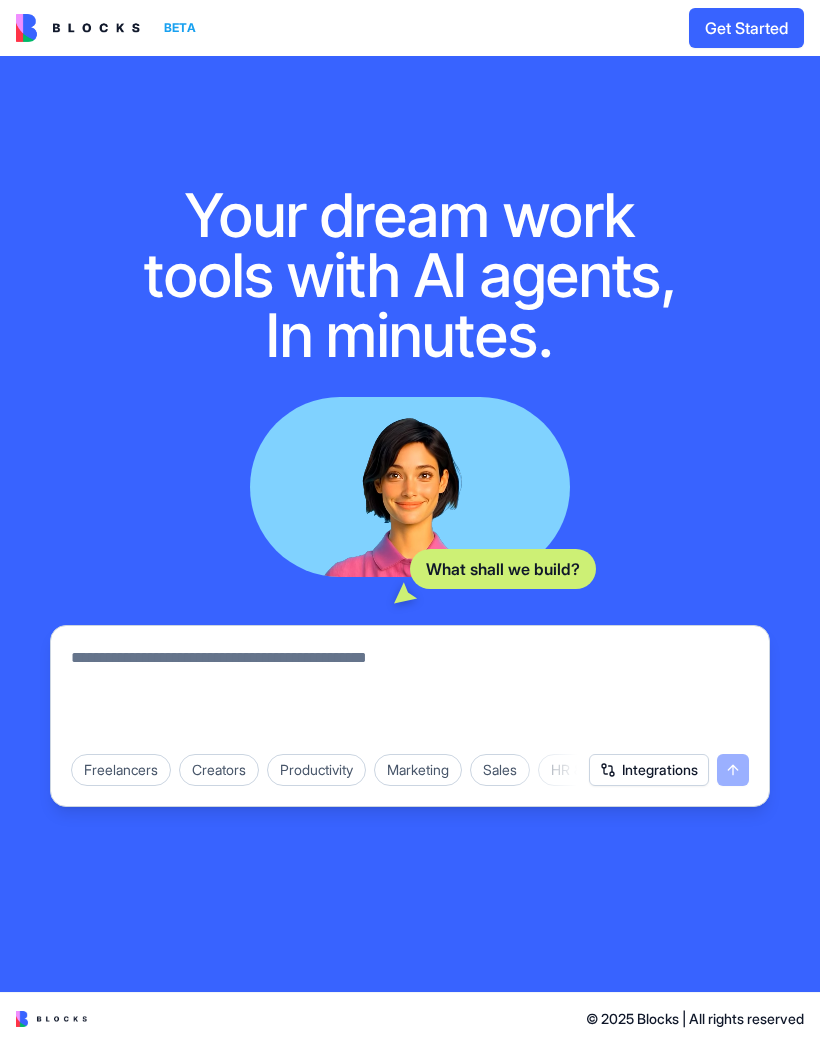 click at bounding box center [410, 694] 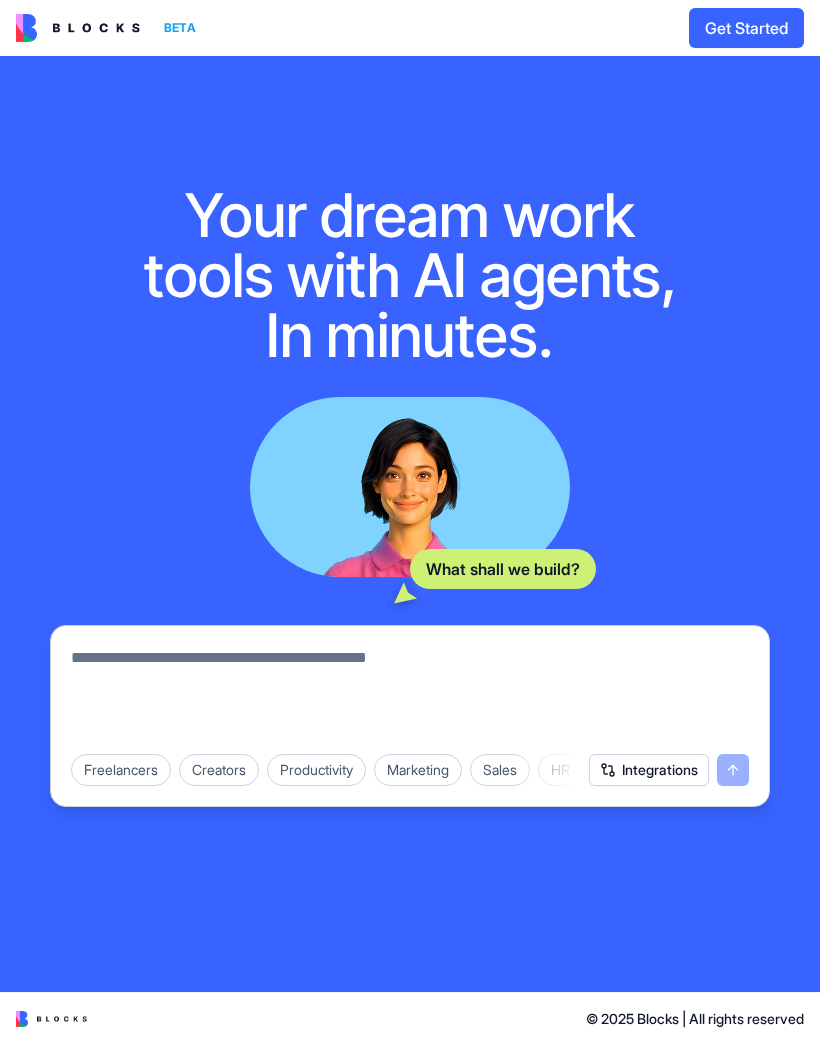 click at bounding box center [410, 694] 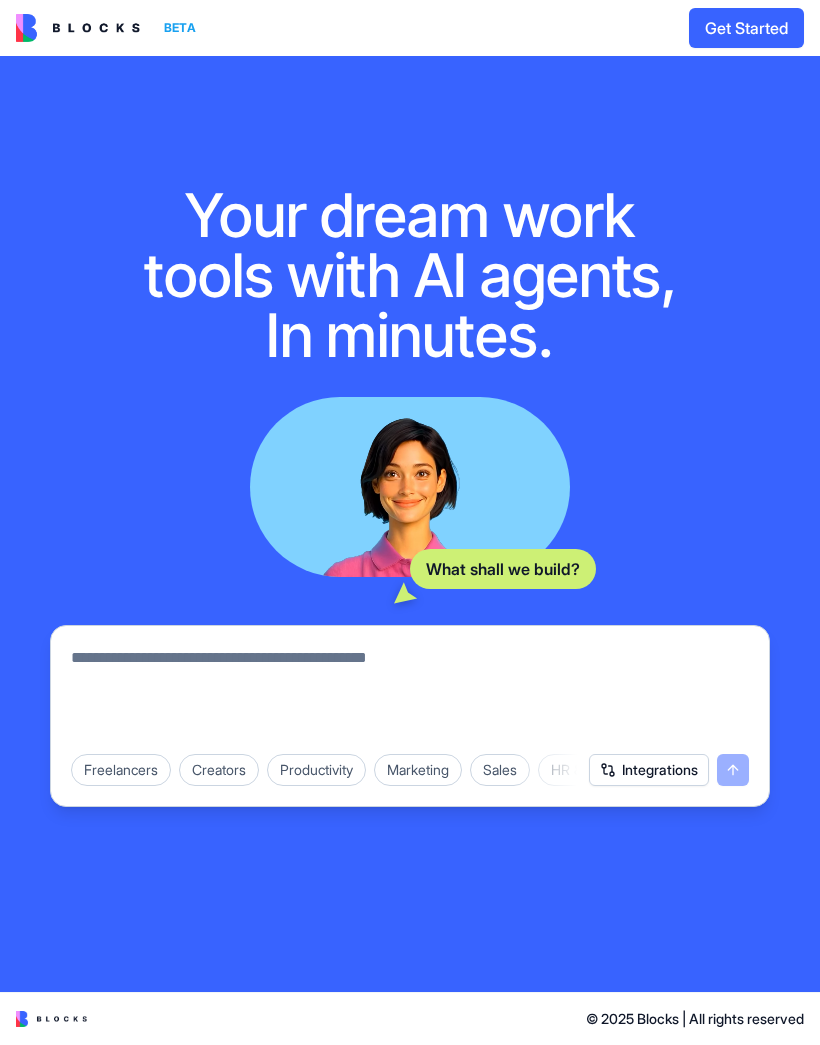 click at bounding box center [410, 694] 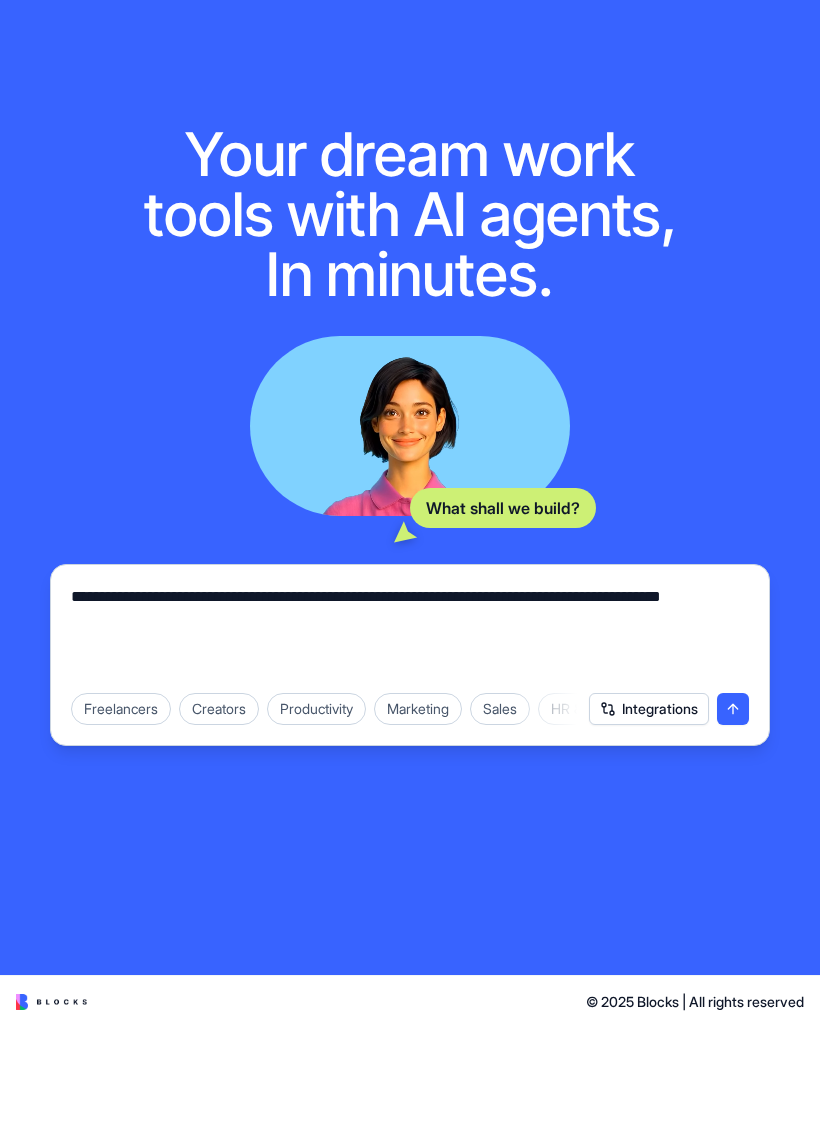 type on "**********" 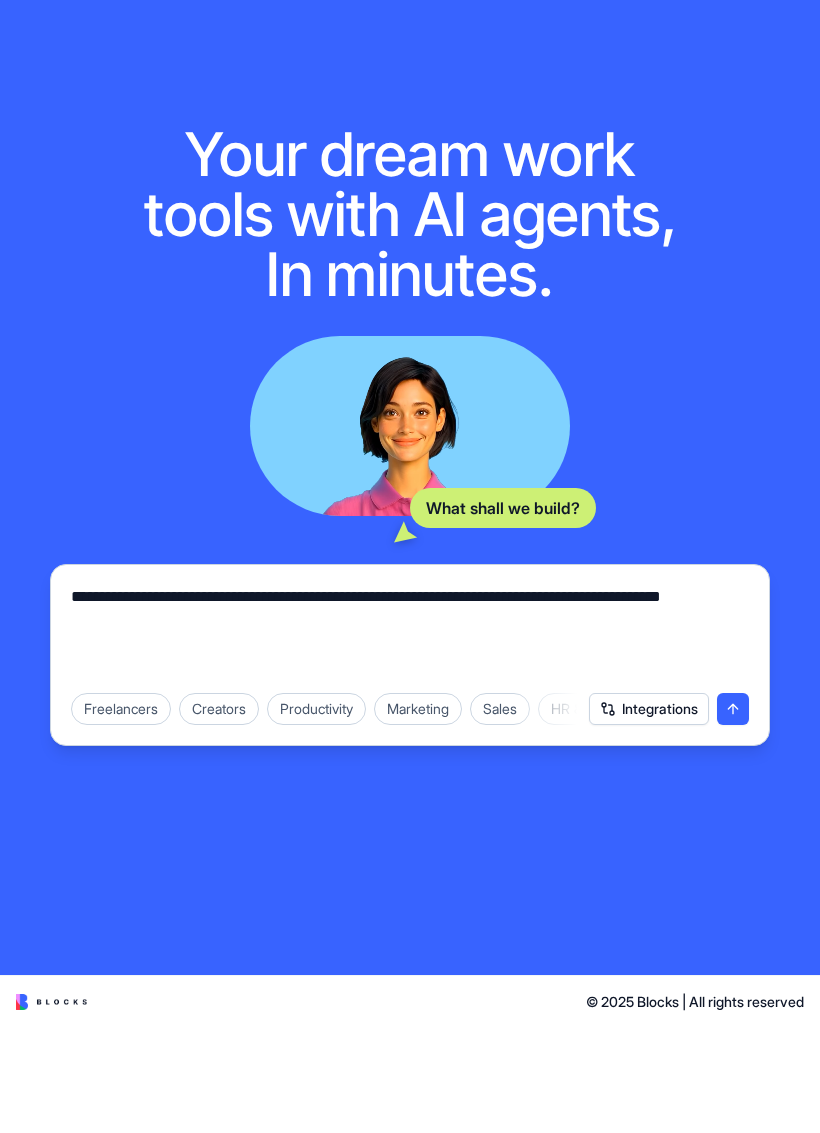 click at bounding box center (733, 814) 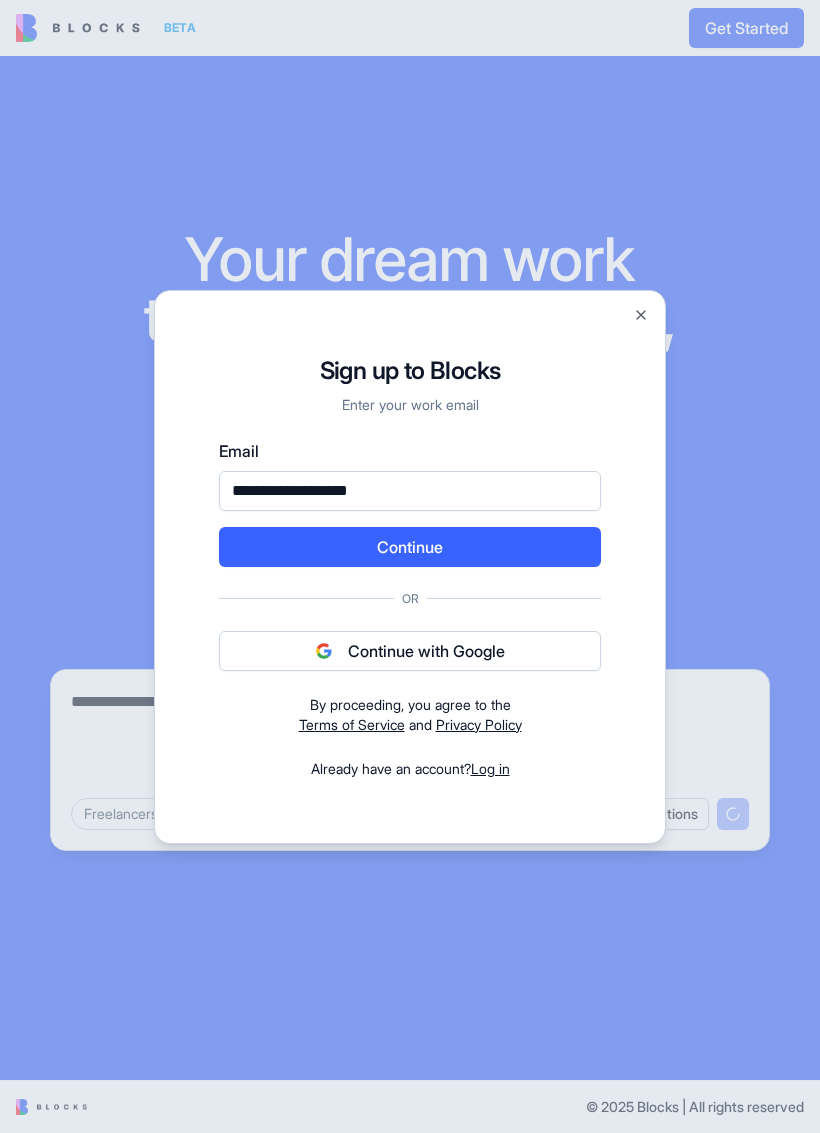 type on "**********" 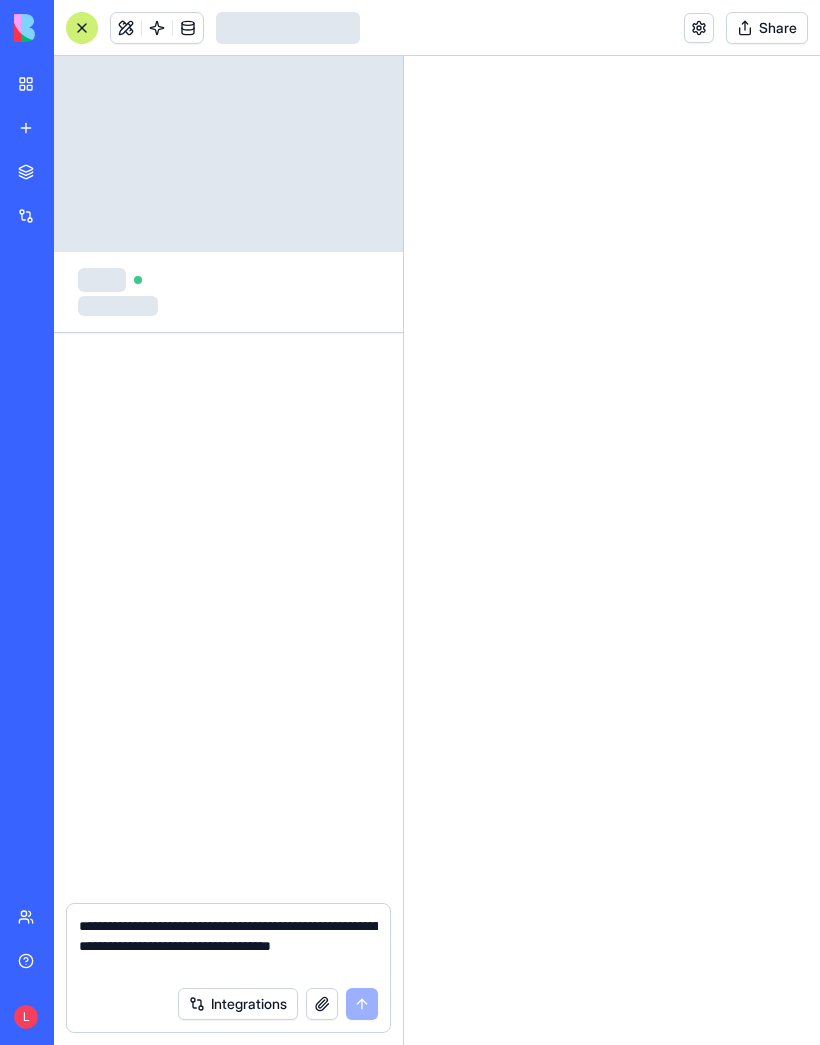 scroll, scrollTop: 0, scrollLeft: 0, axis: both 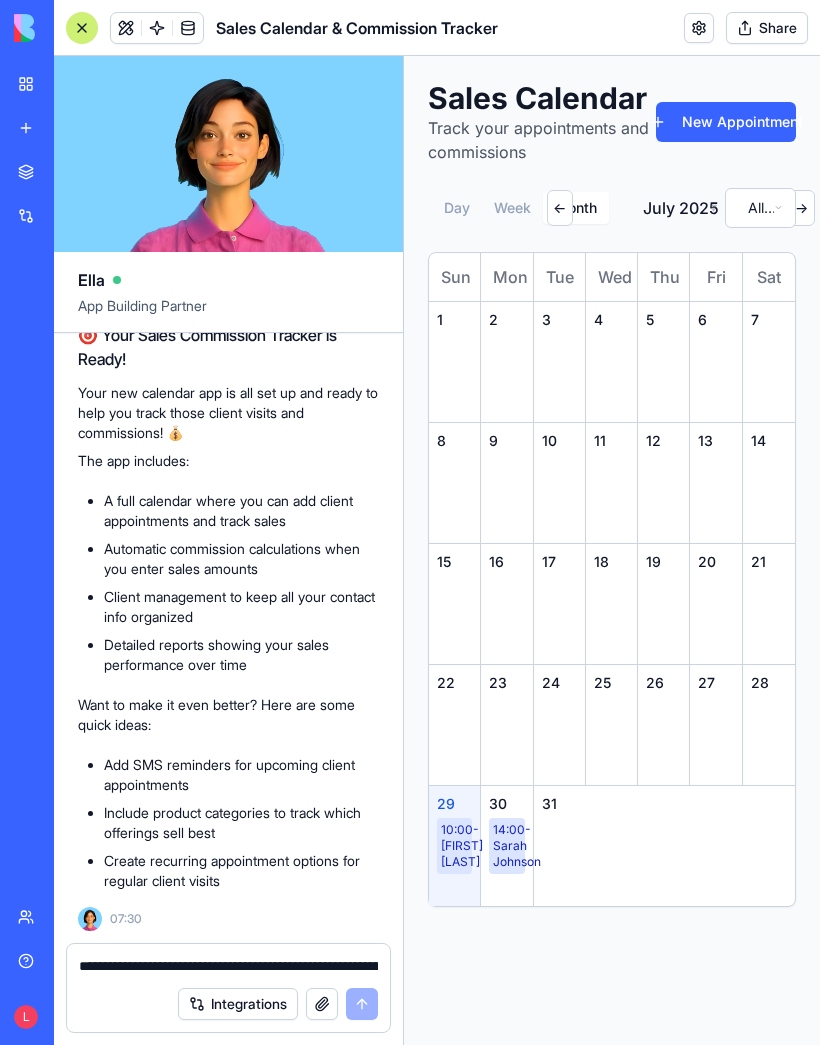 click on "10:00  -  [FIRST] [LAST]" at bounding box center (454, 846) 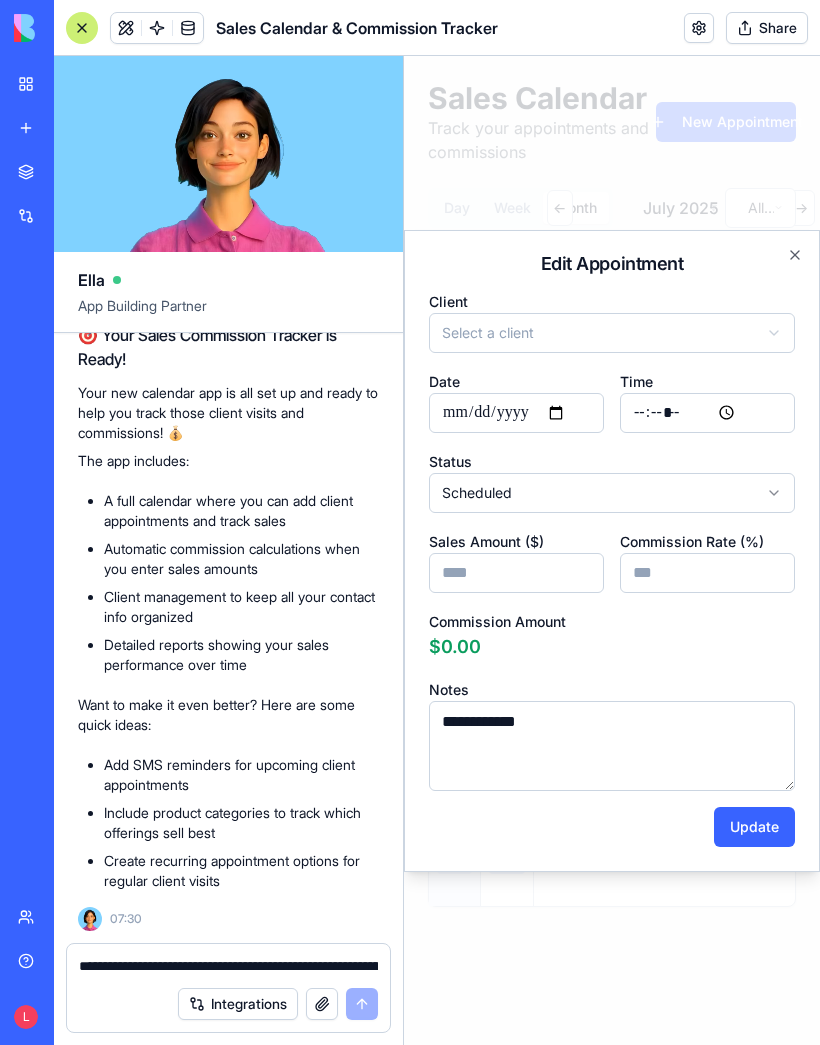 click on "Scheduled" at bounding box center [612, 493] 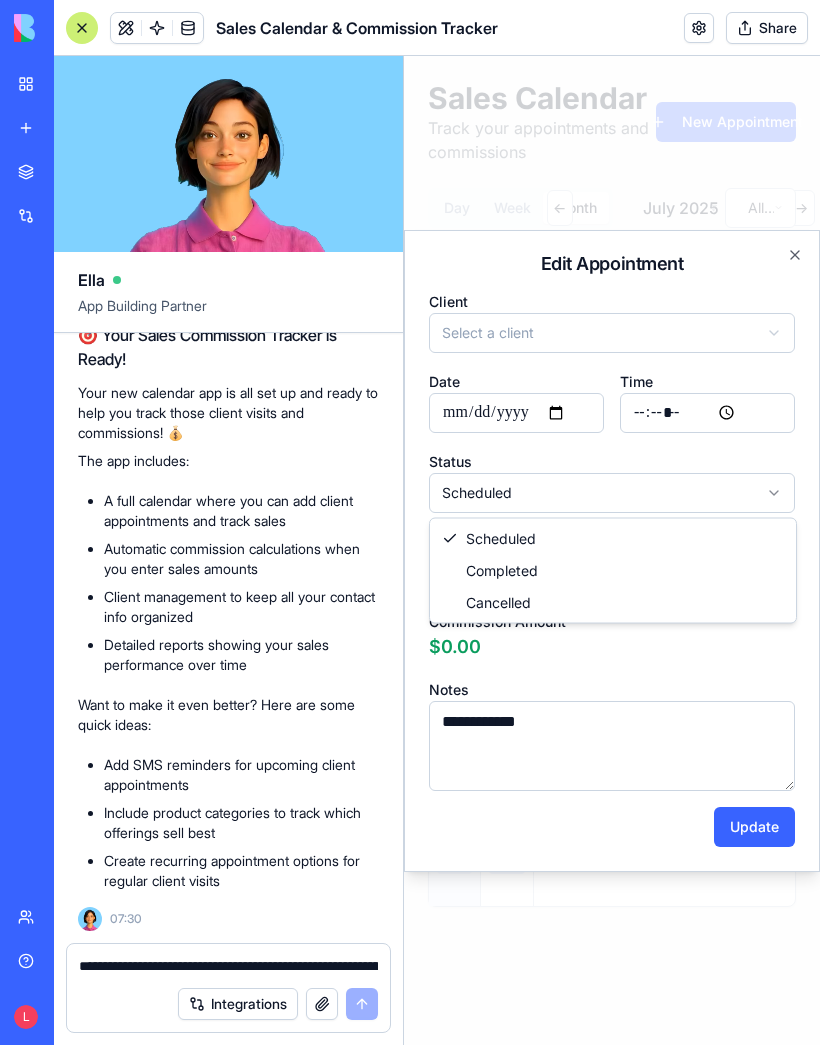 click at bounding box center [612, 550] 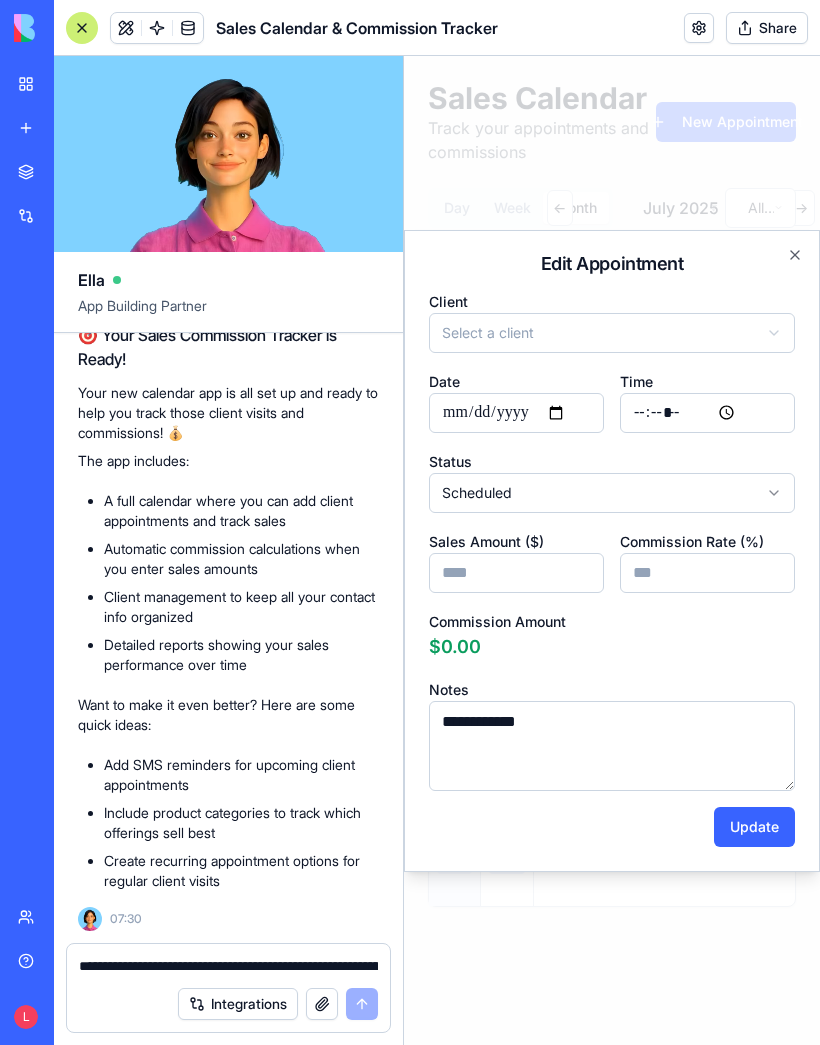 click on "*****" at bounding box center [707, 413] 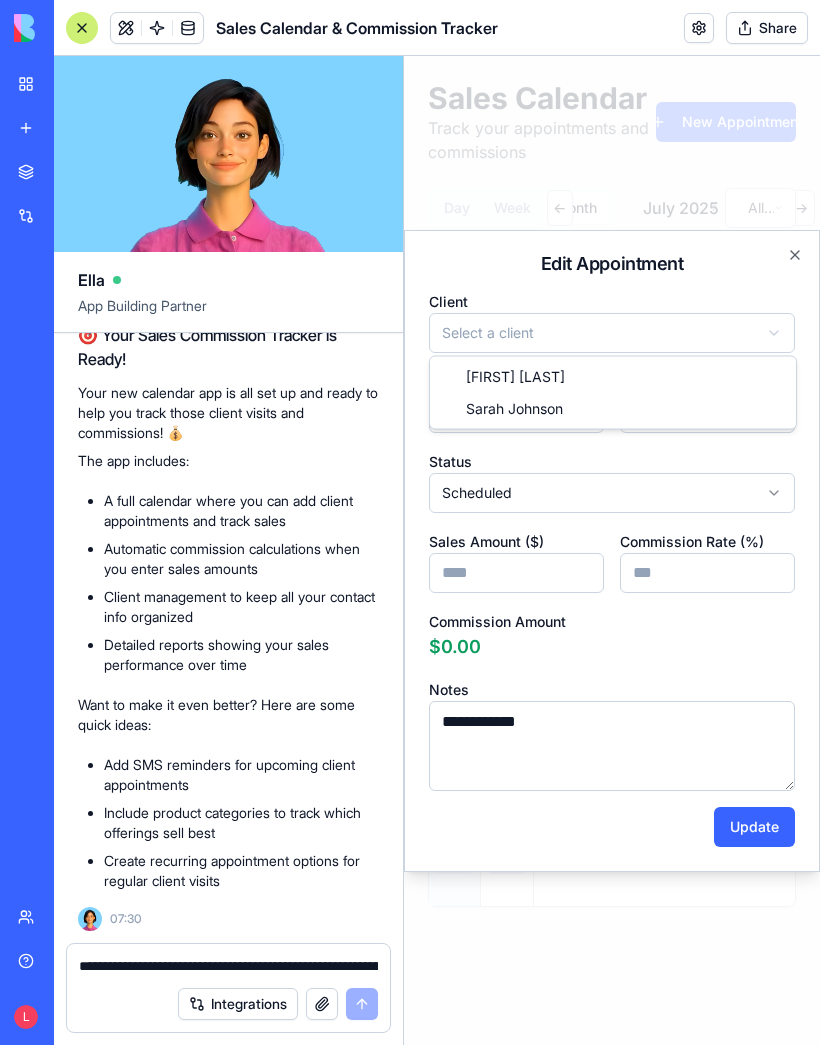 click at bounding box center (612, 550) 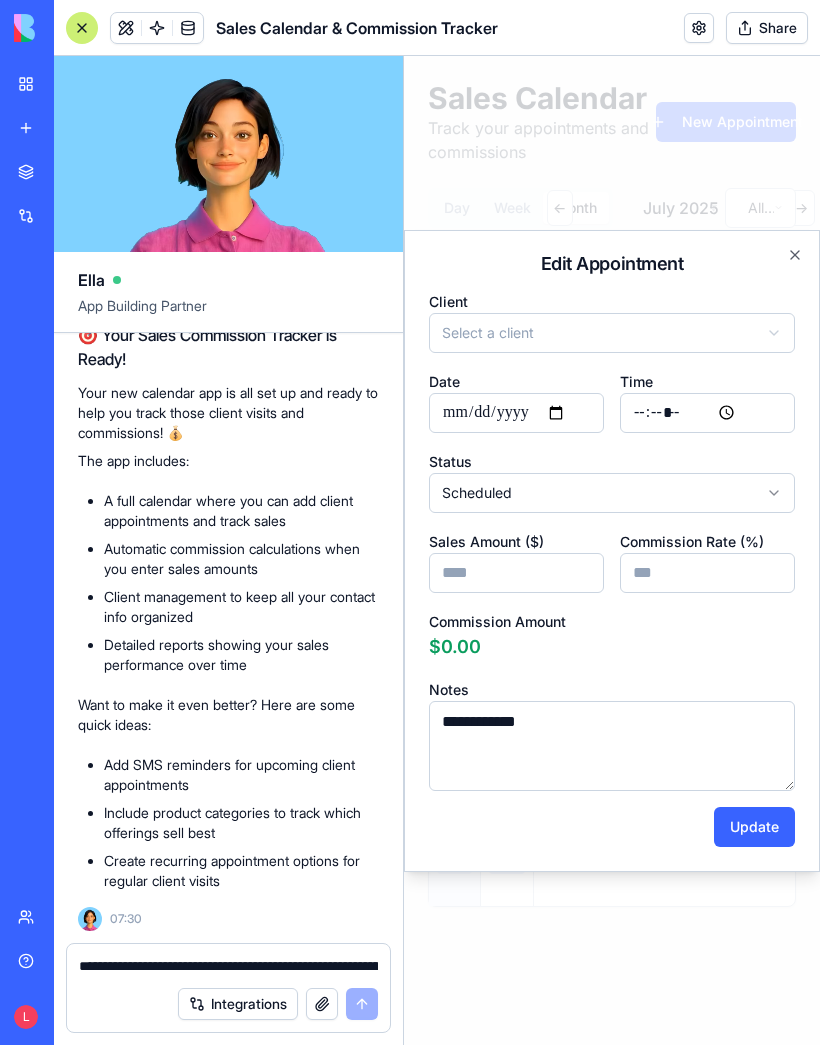 click on "**" at bounding box center (707, 573) 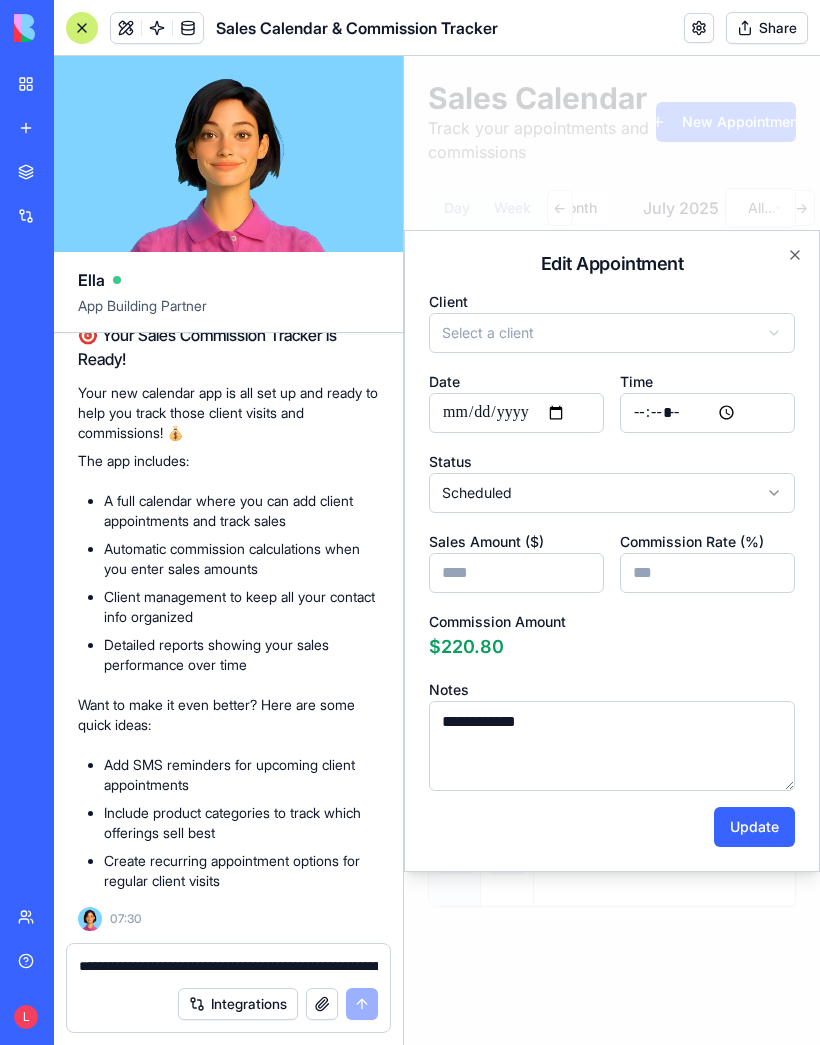 type on "***" 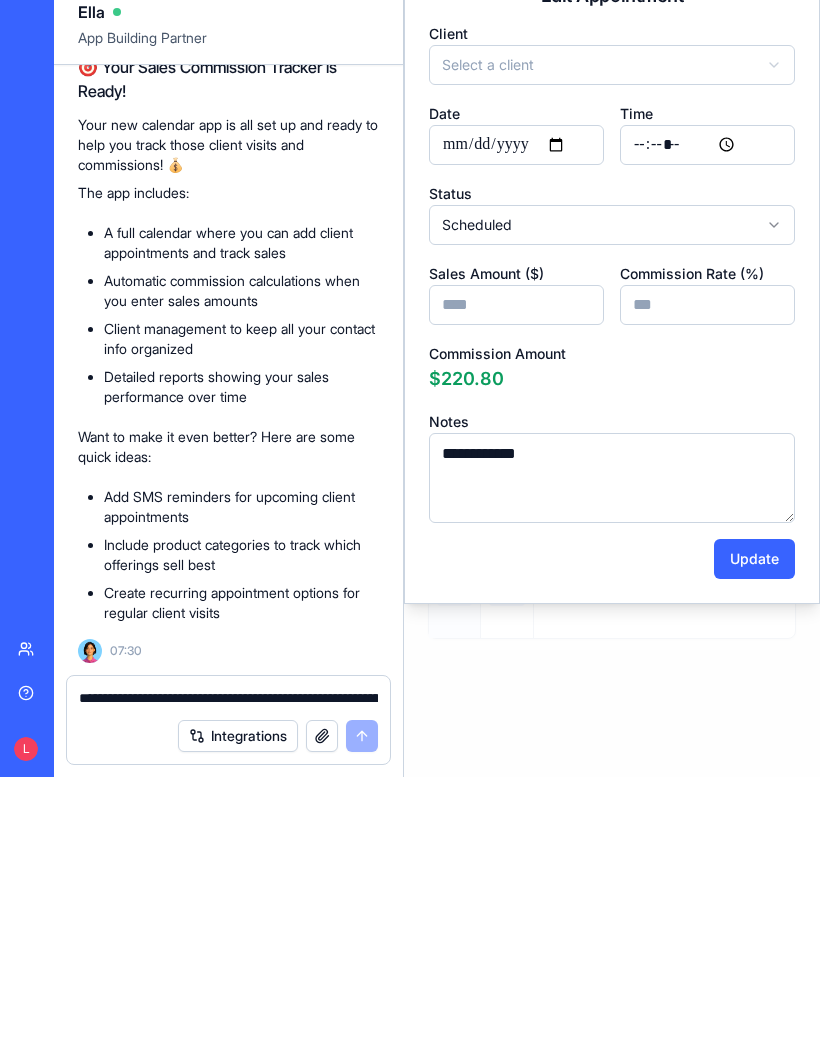 click 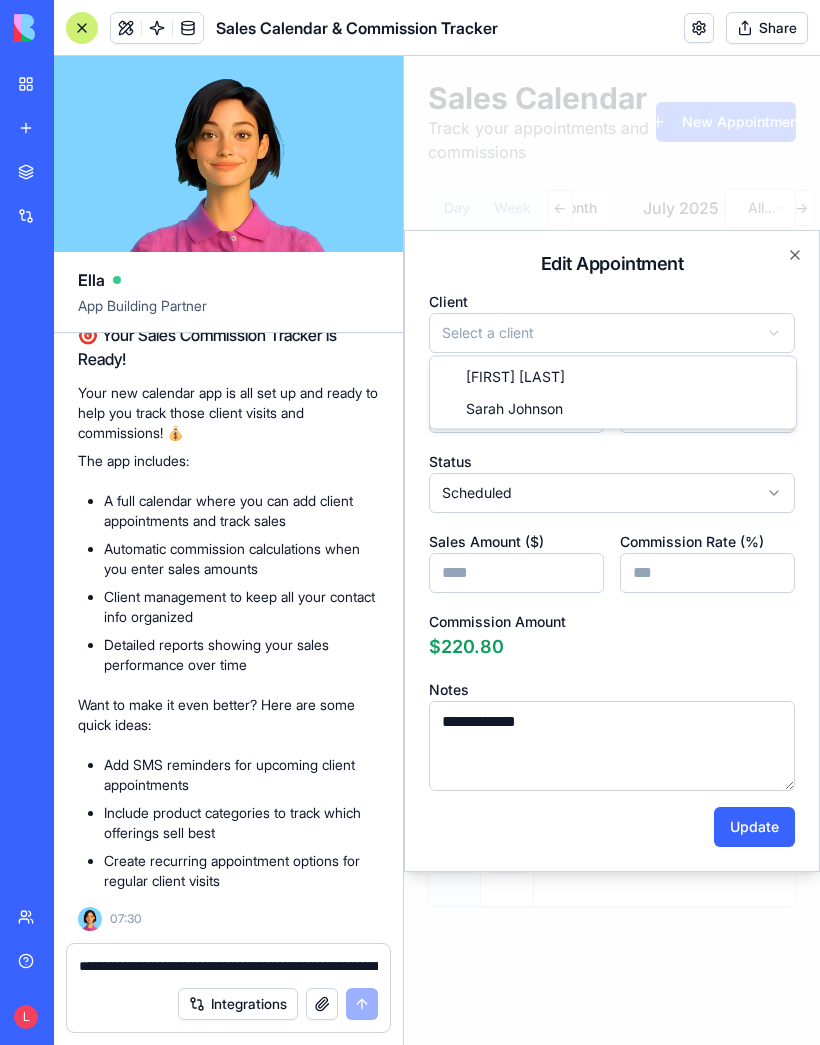 click at bounding box center (612, 550) 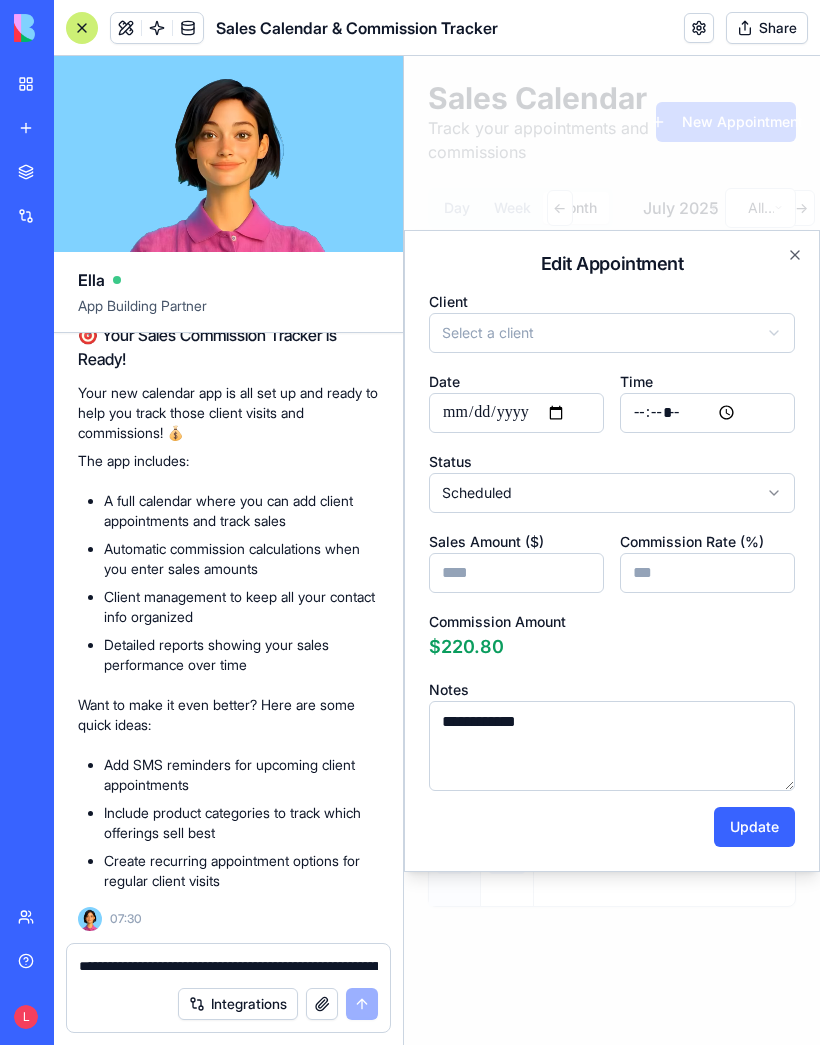 click on "Select a client" at bounding box center (612, 333) 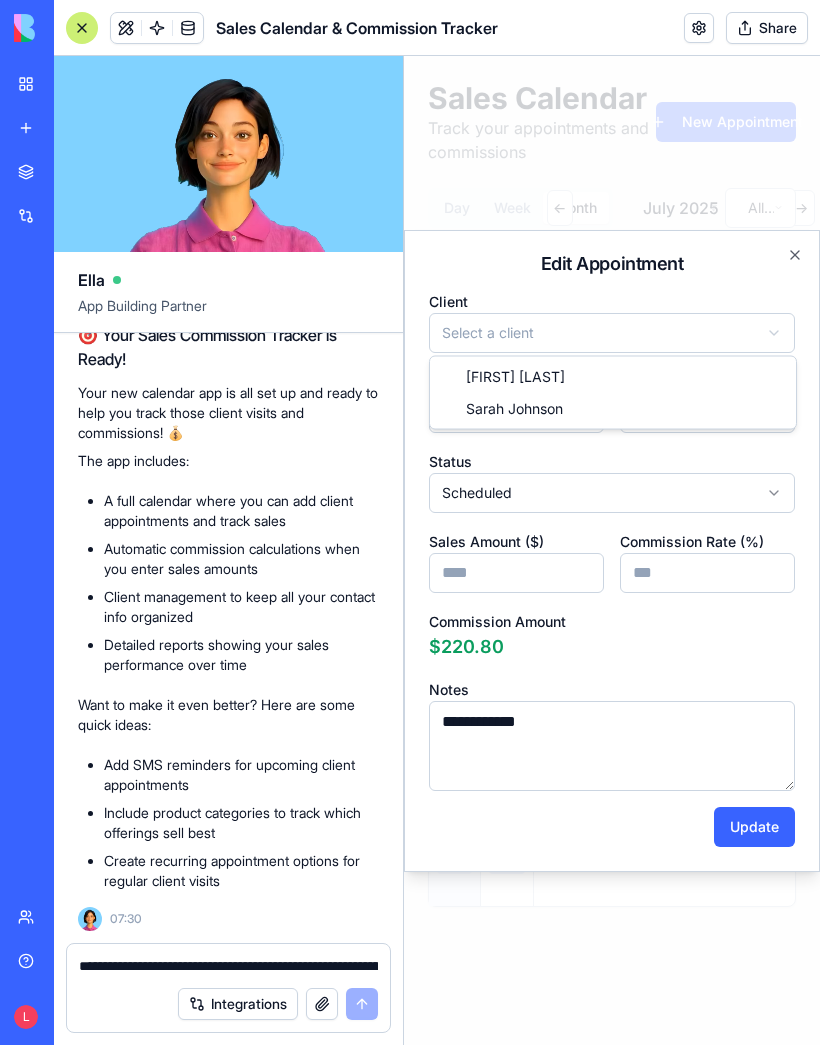 click at bounding box center (612, 550) 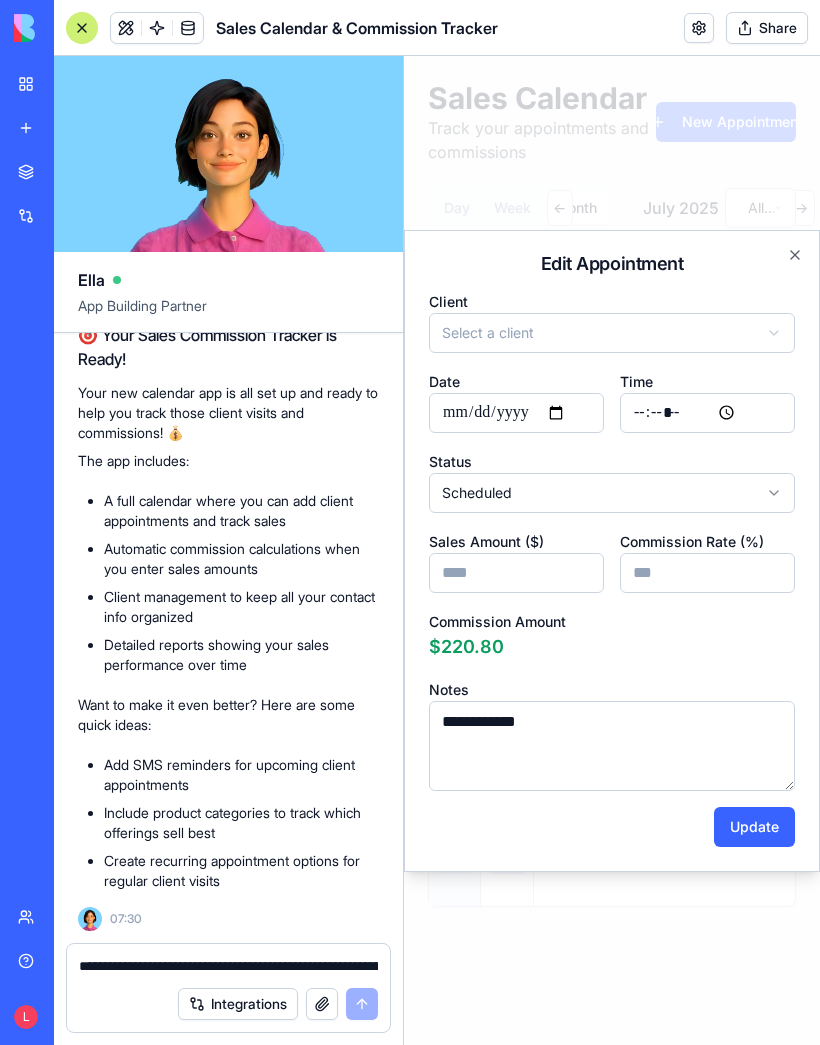 click on "Select a client" at bounding box center (612, 333) 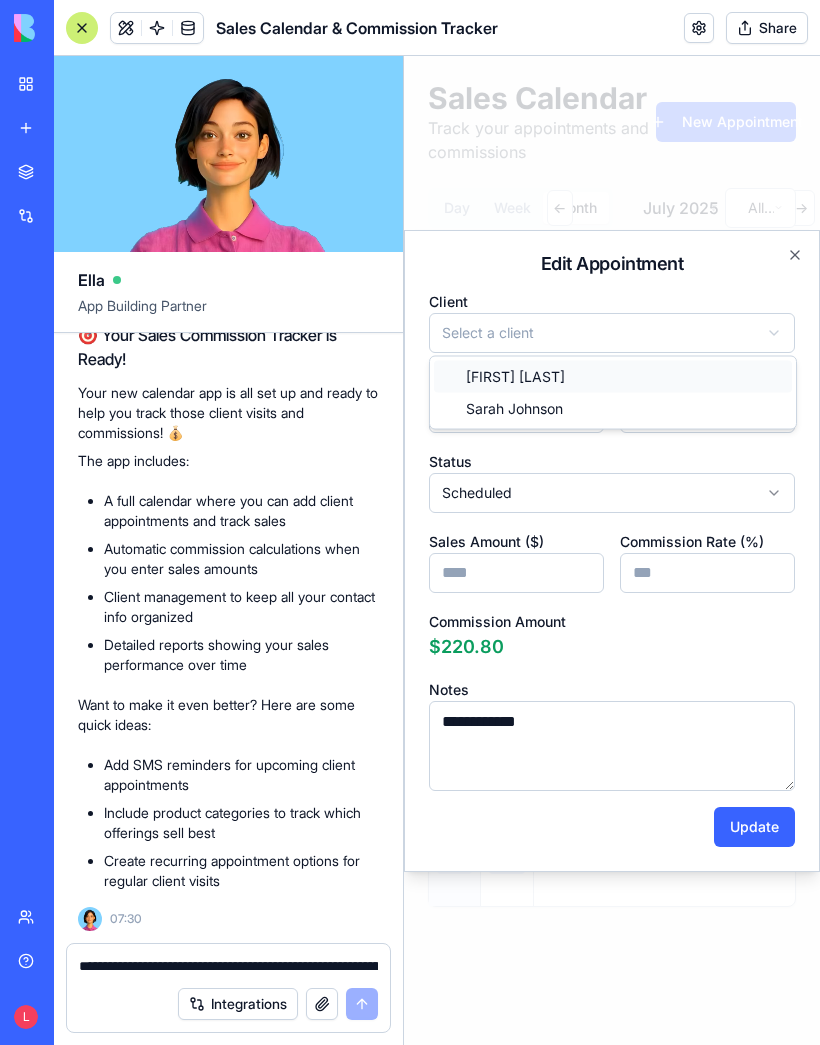 click on "[FIRST] [LAST]" at bounding box center [613, 377] 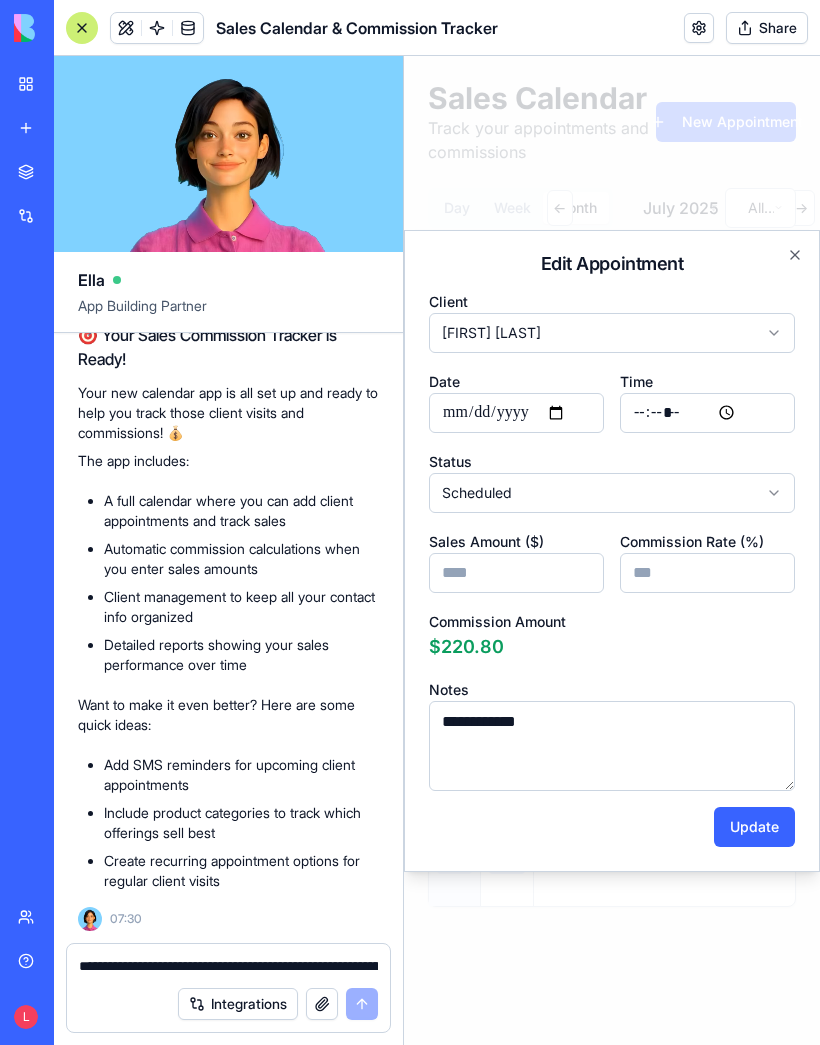 click on "Update" at bounding box center [754, 827] 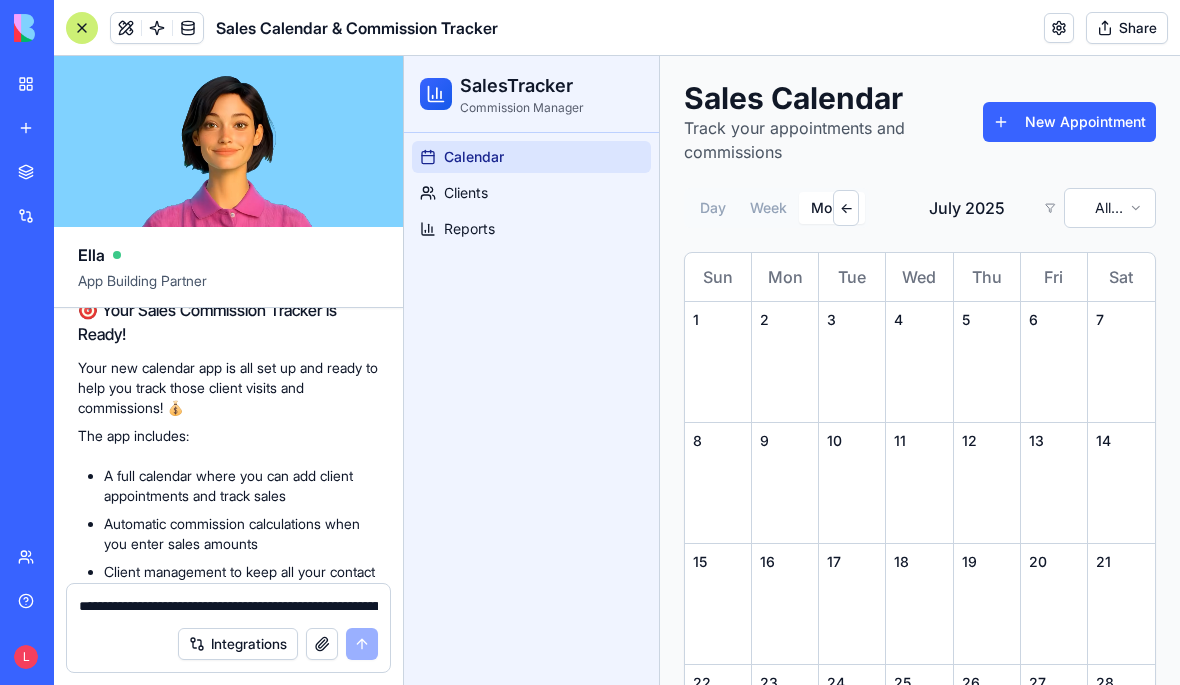 click on "Clients" at bounding box center [466, 193] 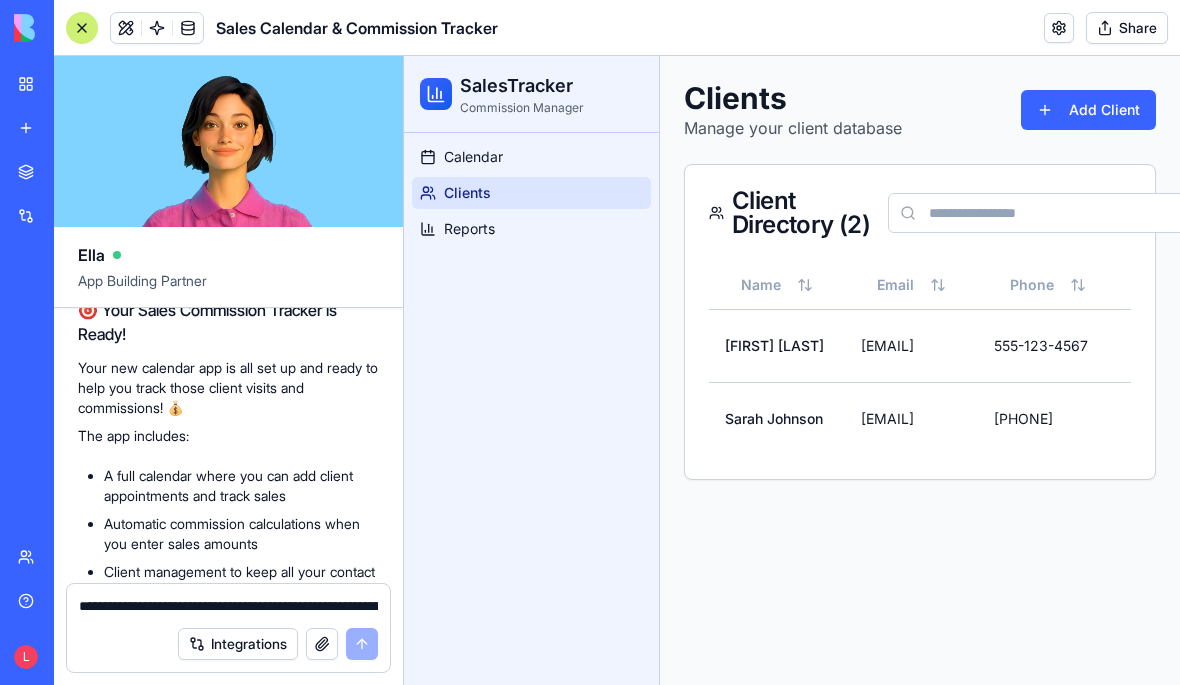 click on "Reports" at bounding box center (469, 229) 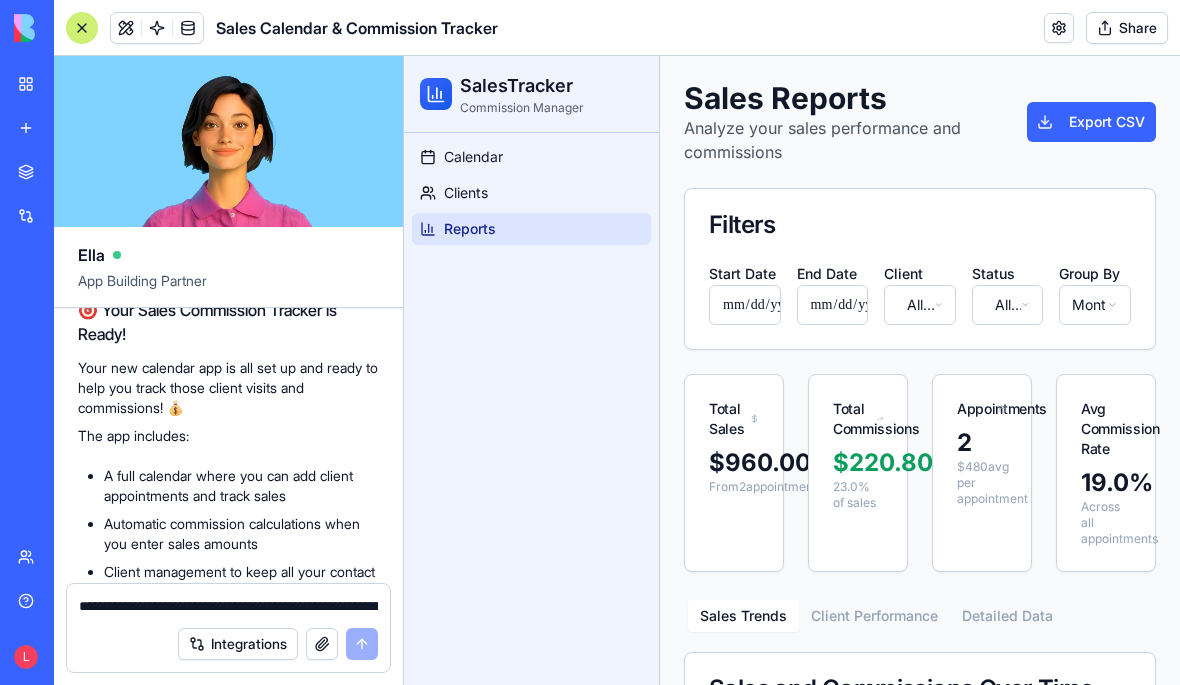 scroll, scrollTop: 0, scrollLeft: 0, axis: both 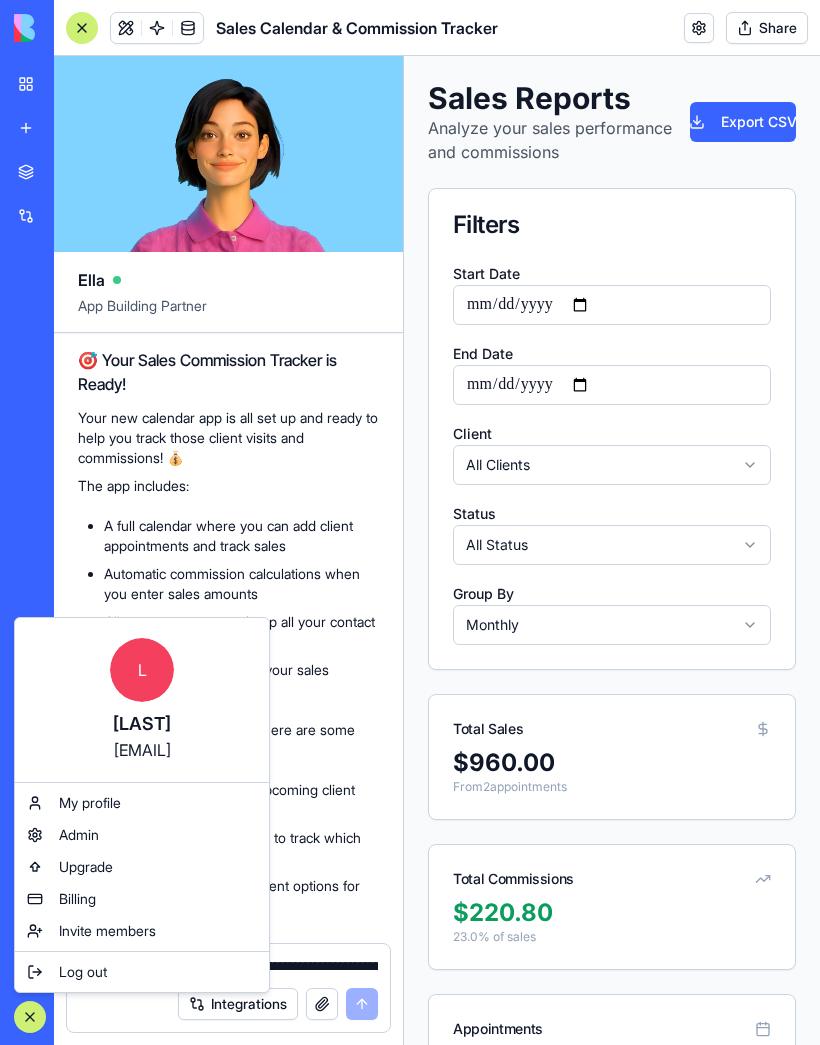 click on "Undo L 07:26 🚀 Sales Calendar & Commission Tracker Coming Up!
I'll create a sleek calendar app that tracks your client visits and automatically calculates your sales and commissions. Let's make your sales tracking effortless and fun!
Let me build this app for you right away... Setting up your data structure Naming the app Working on the "AppLayout"  Working on the "Calendar" page Working on the "Clients" page Working on the "Reports" page Verifying everything works together 🎯 Your Sales Commission Tracker is Ready!
Your new calendar app is all set up and ready to help you track those client visits and commissions! 💰
The app includes:" at bounding box center (410, 522) 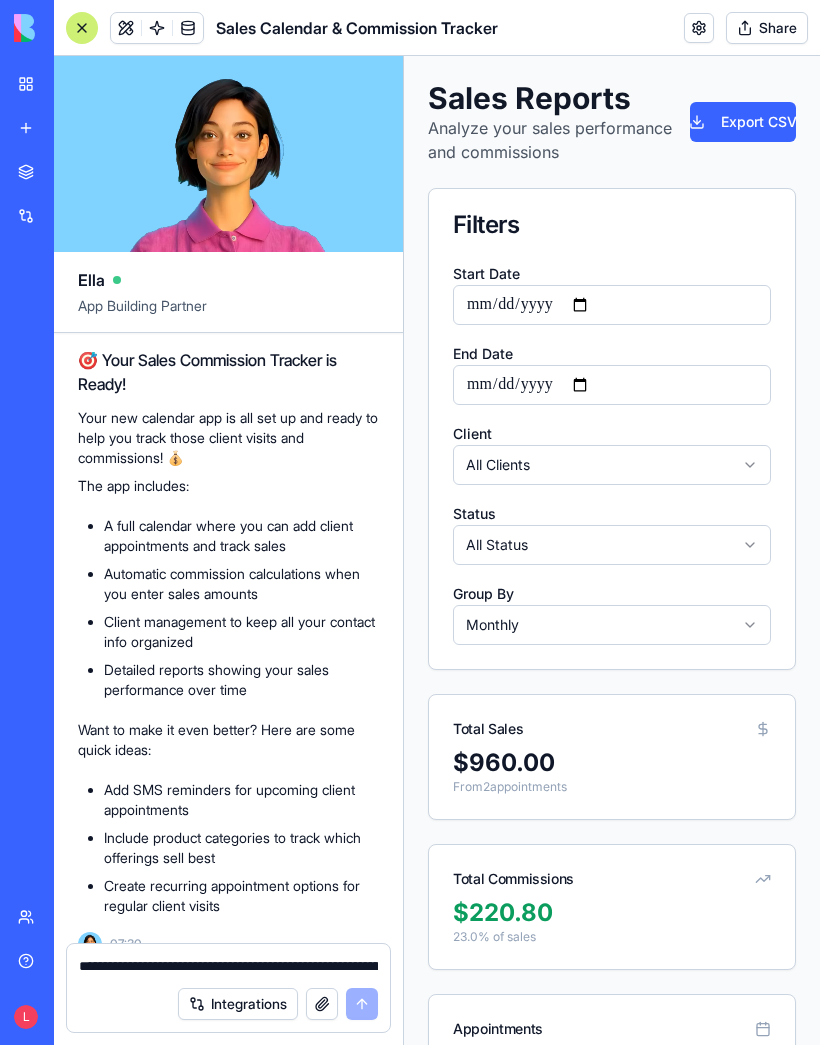 click on "Team" at bounding box center (46, 917) 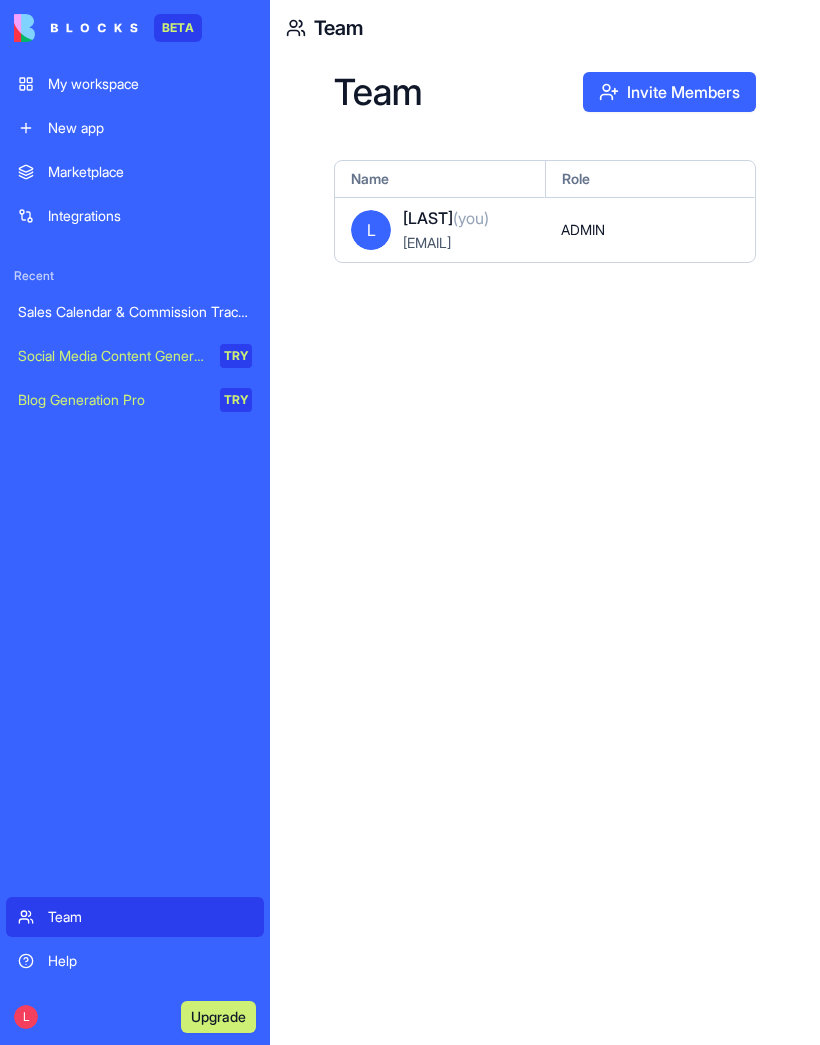 click on "My workspace" at bounding box center (135, 84) 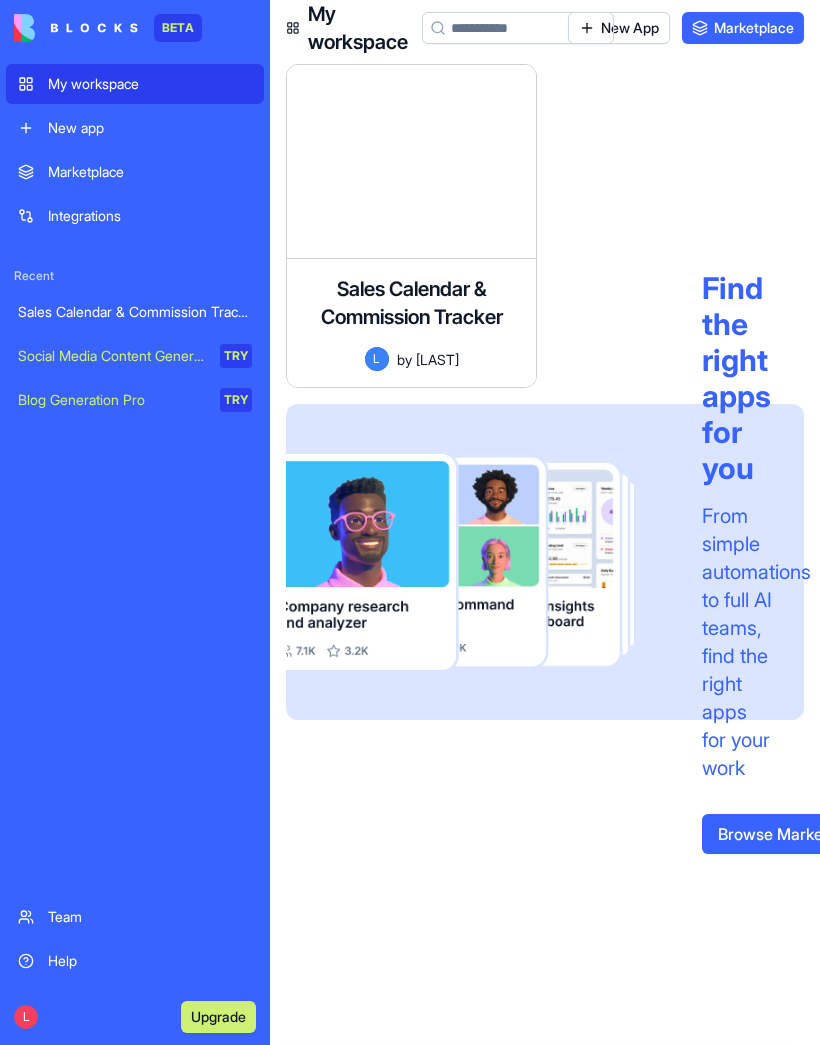 click on "Marketplace" at bounding box center [135, 172] 